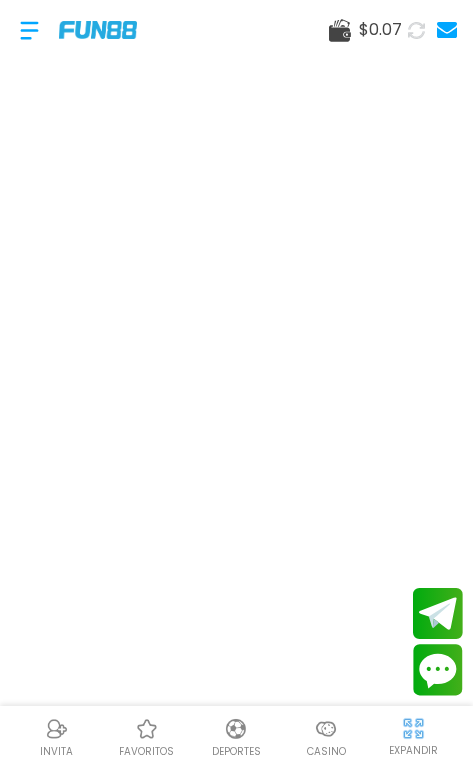 scroll, scrollTop: 0, scrollLeft: 0, axis: both 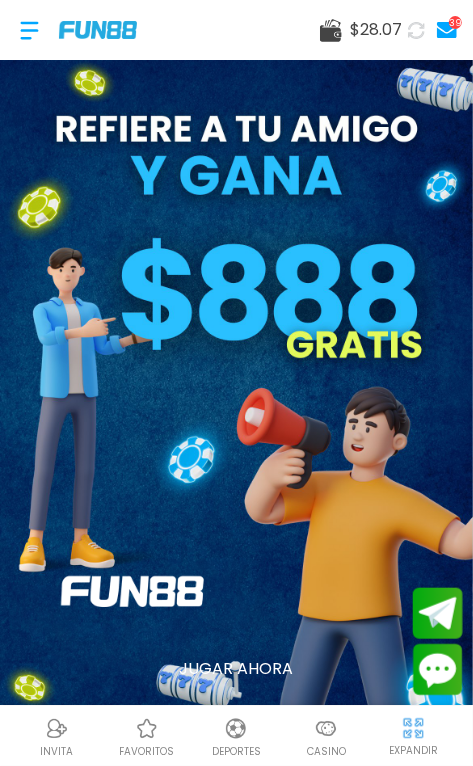 click on "Casino" at bounding box center [326, 736] 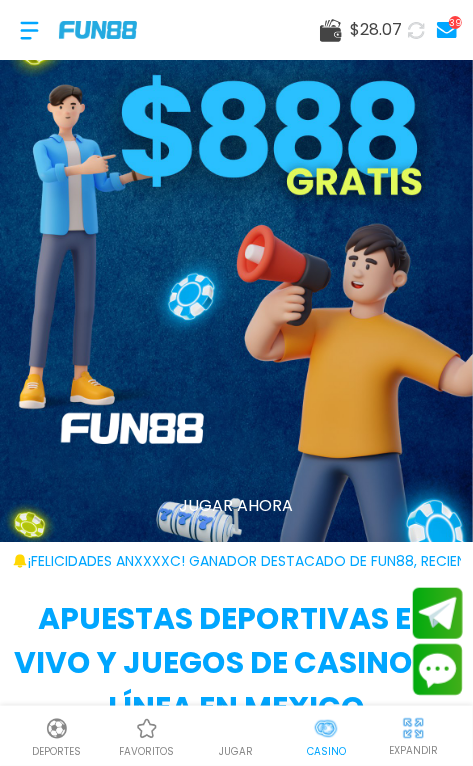 scroll, scrollTop: 0, scrollLeft: 0, axis: both 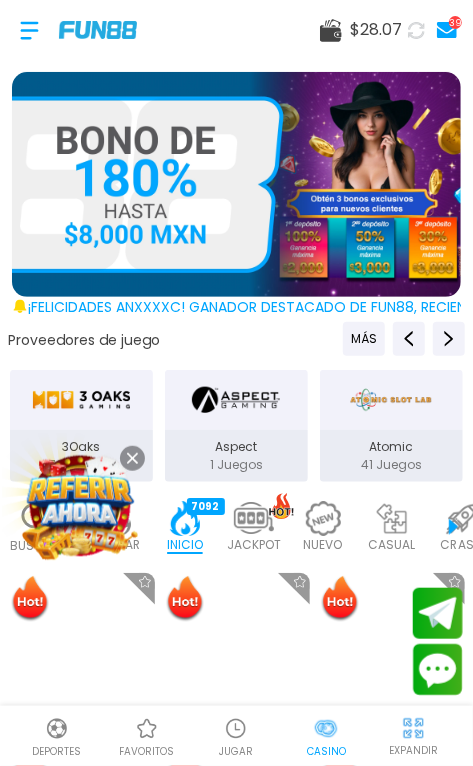 click 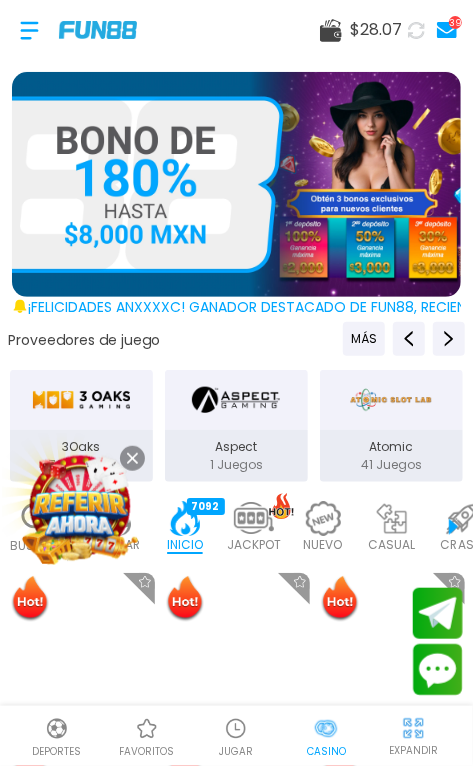 scroll, scrollTop: 0, scrollLeft: 49, axis: horizontal 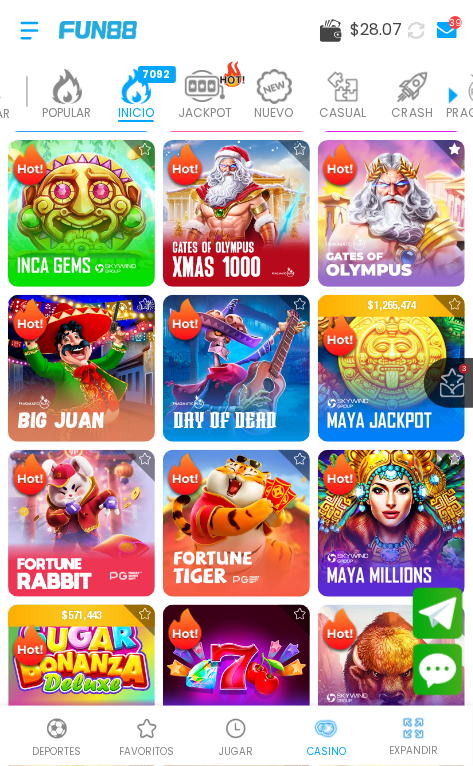 click at bounding box center (81, 213) 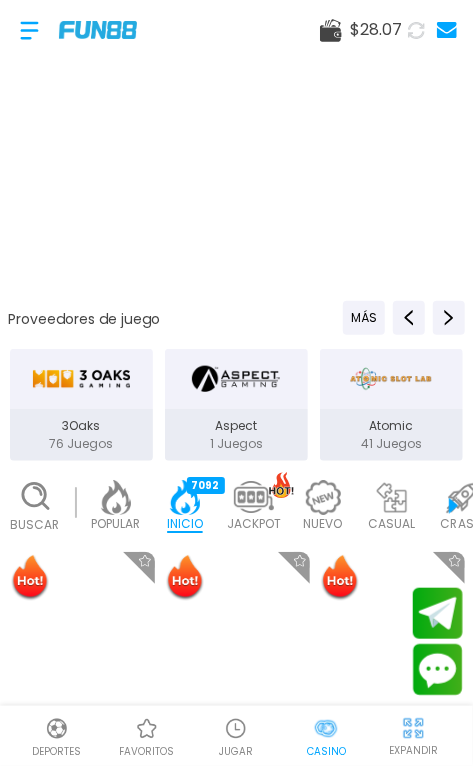 click at bounding box center (116, 497) 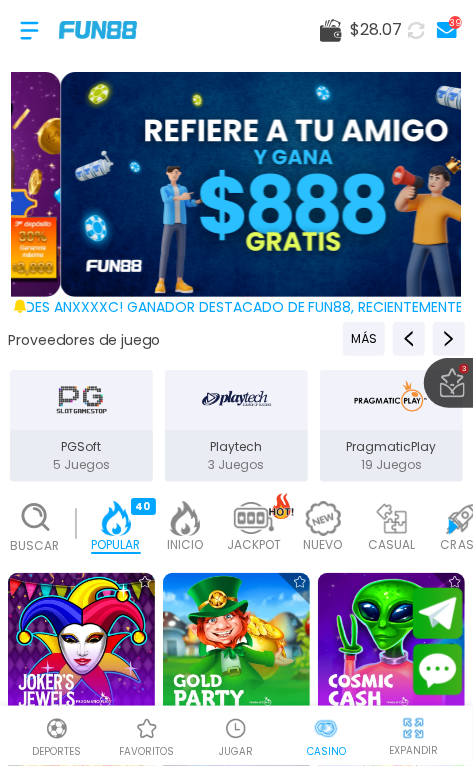 scroll, scrollTop: 0, scrollLeft: 0, axis: both 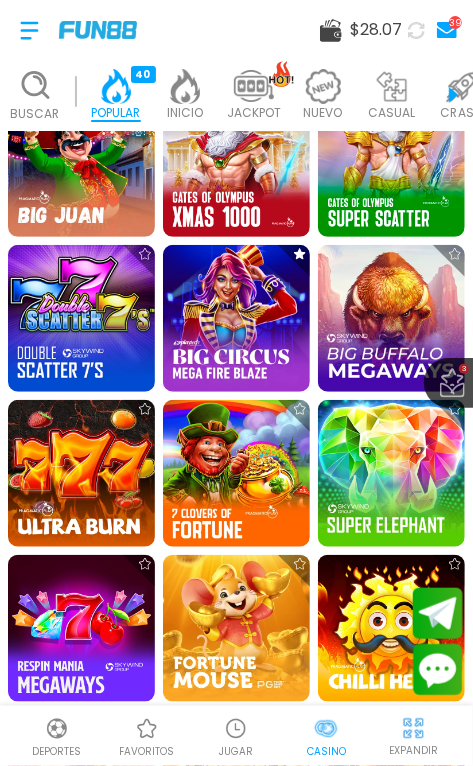 click at bounding box center [81, 473] 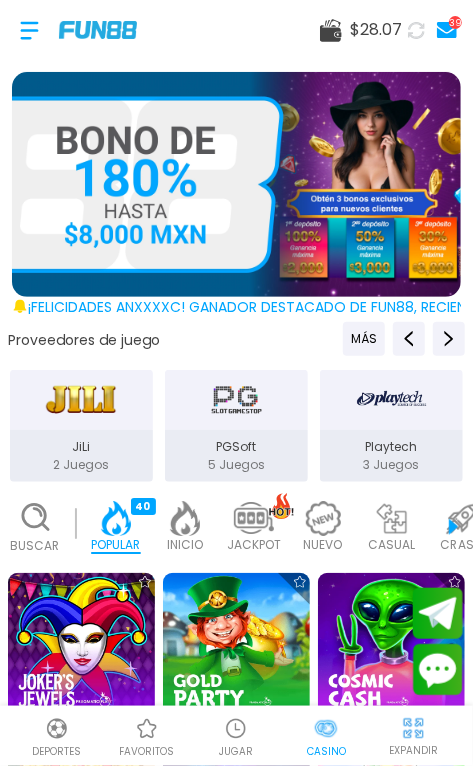 scroll, scrollTop: 400, scrollLeft: 0, axis: vertical 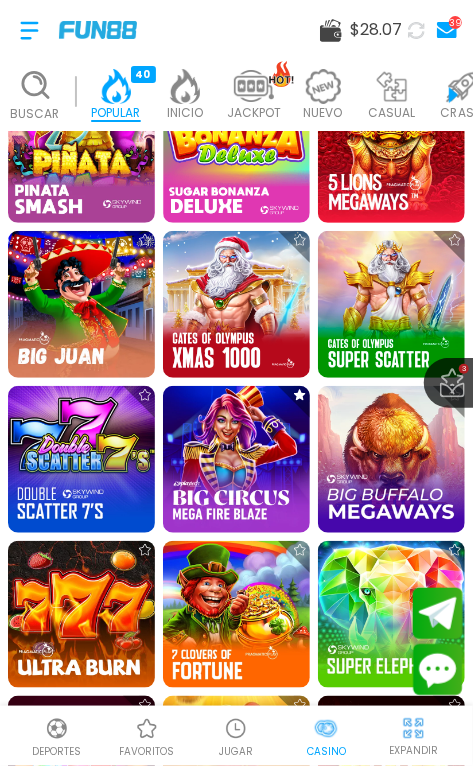 click at bounding box center (81, 614) 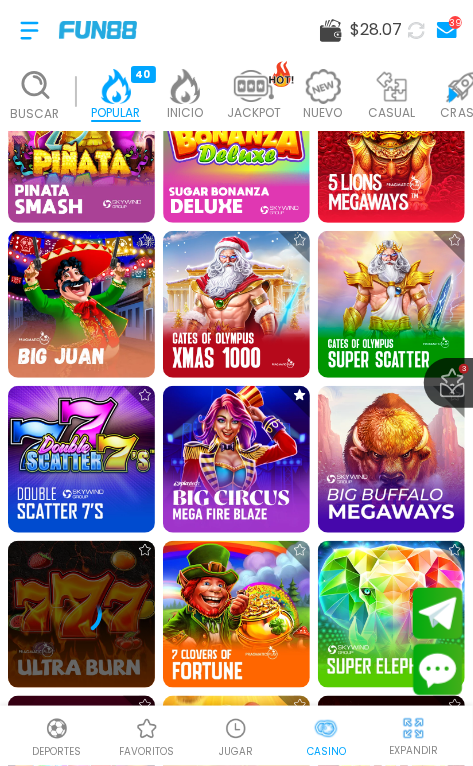 scroll, scrollTop: 1442, scrollLeft: 0, axis: vertical 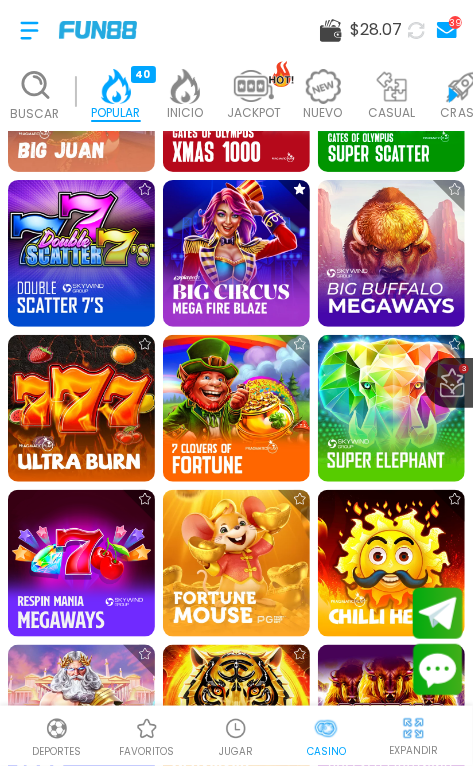 click at bounding box center [81, 408] 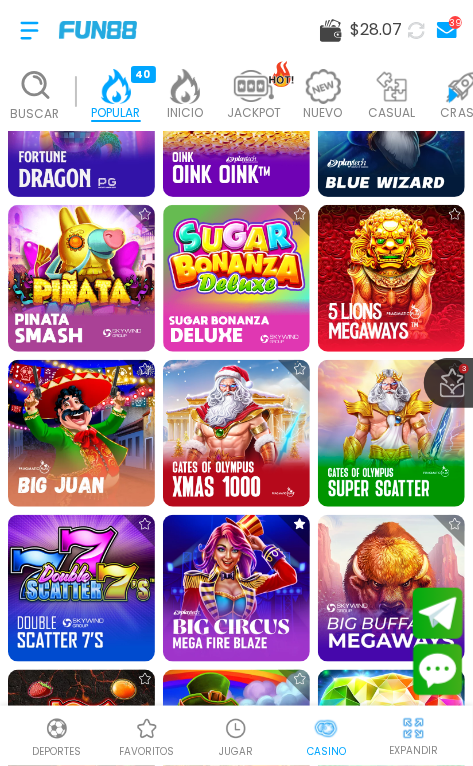 scroll, scrollTop: 1388, scrollLeft: 0, axis: vertical 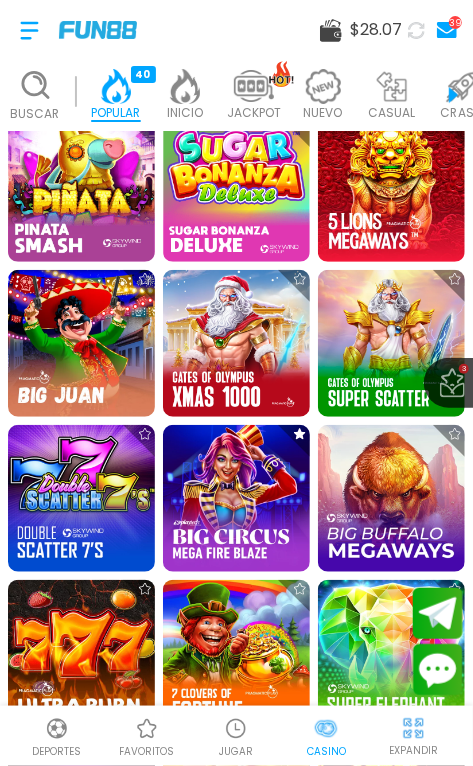click at bounding box center (81, 653) 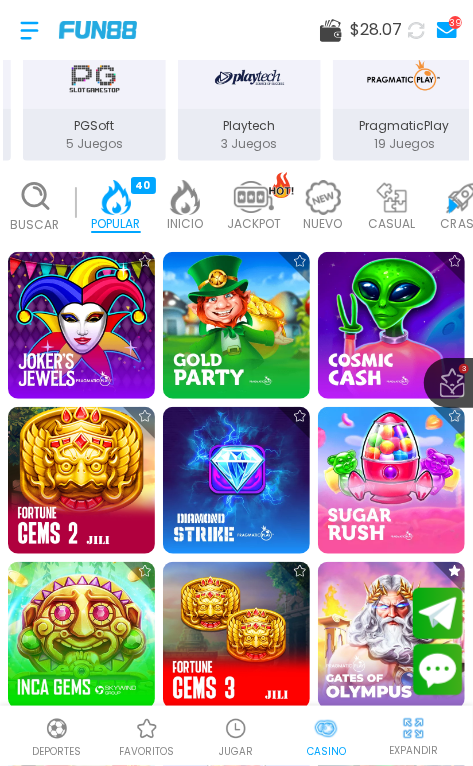 scroll, scrollTop: 476, scrollLeft: 0, axis: vertical 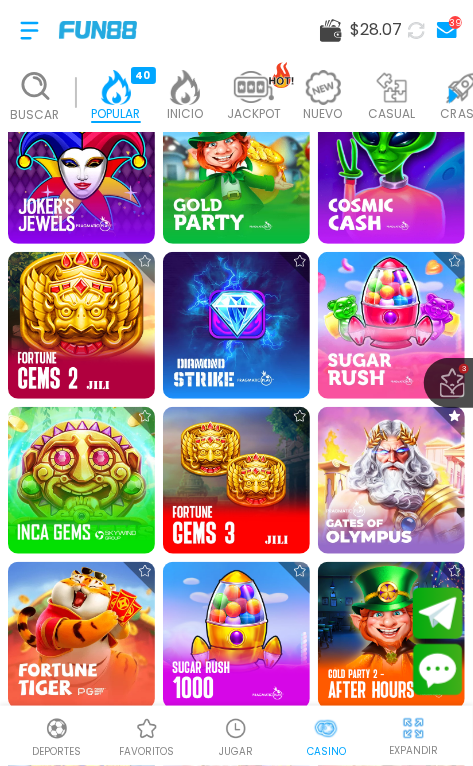 click at bounding box center [81, 480] 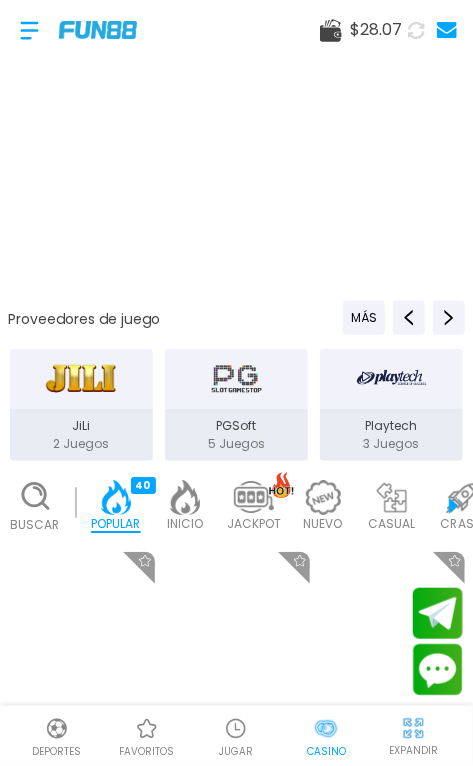 click at bounding box center [391, 625] 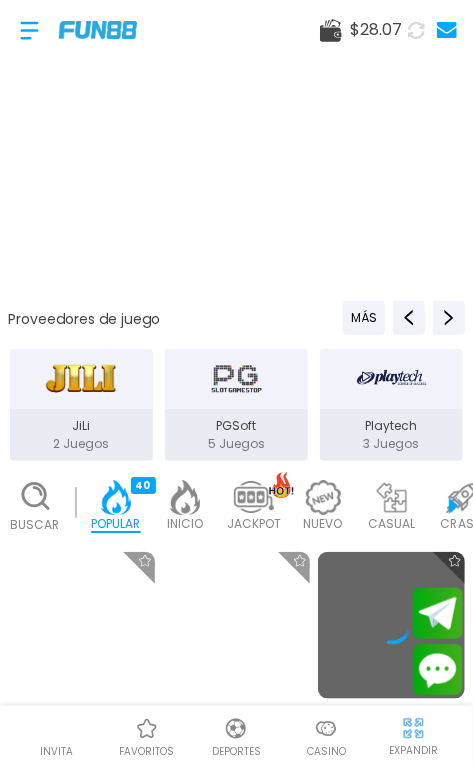 scroll, scrollTop: 60, scrollLeft: 0, axis: vertical 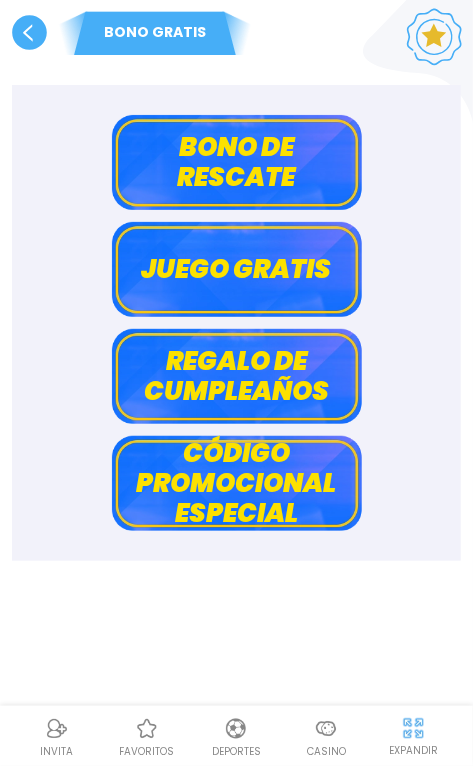 click on "Bono de rescate" at bounding box center (237, 162) 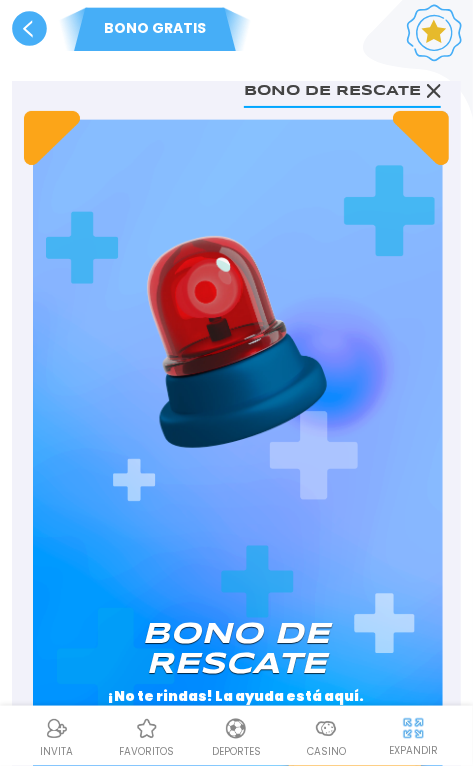 scroll, scrollTop: 14, scrollLeft: 0, axis: vertical 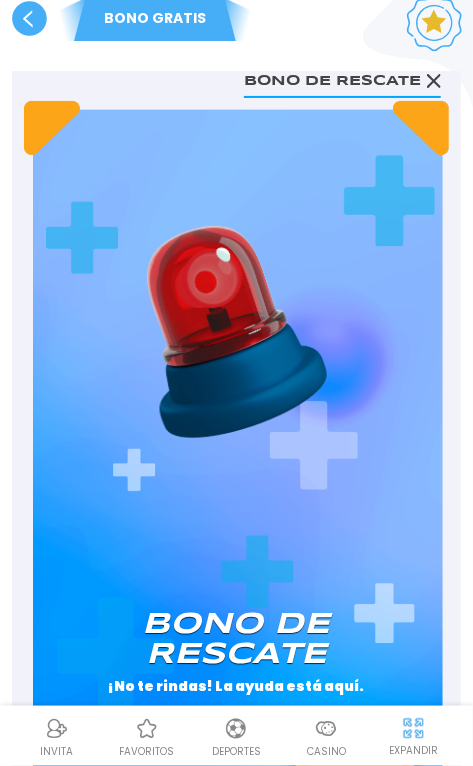 click on "RECLAMAR" at bounding box center (354, 748) 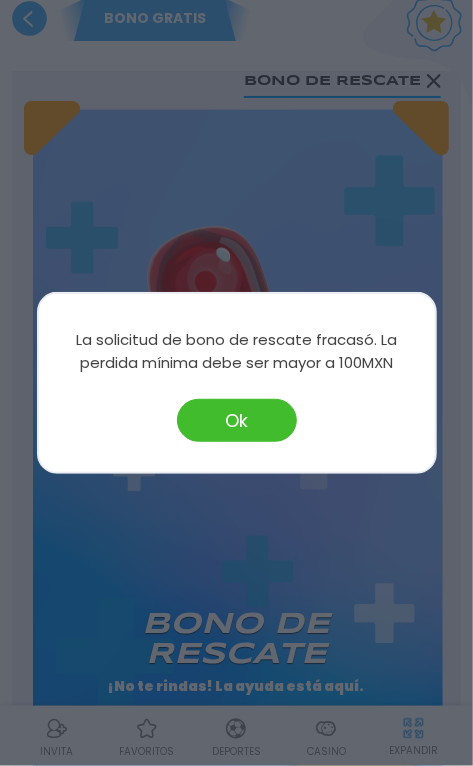 click on "Ok" at bounding box center [237, 420] 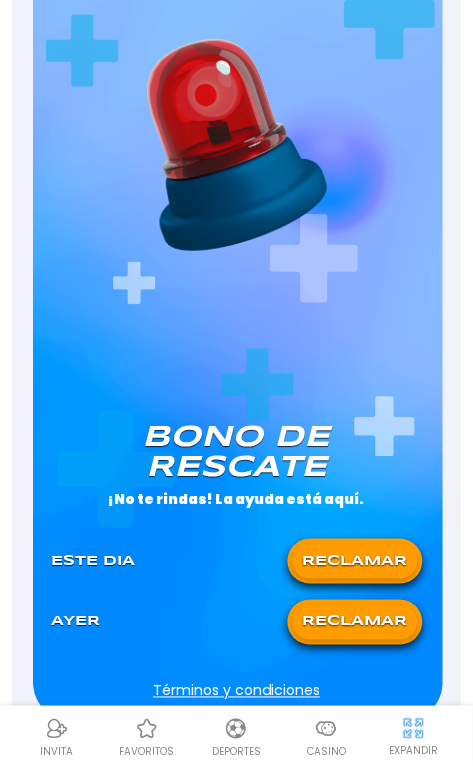 scroll, scrollTop: 203, scrollLeft: 0, axis: vertical 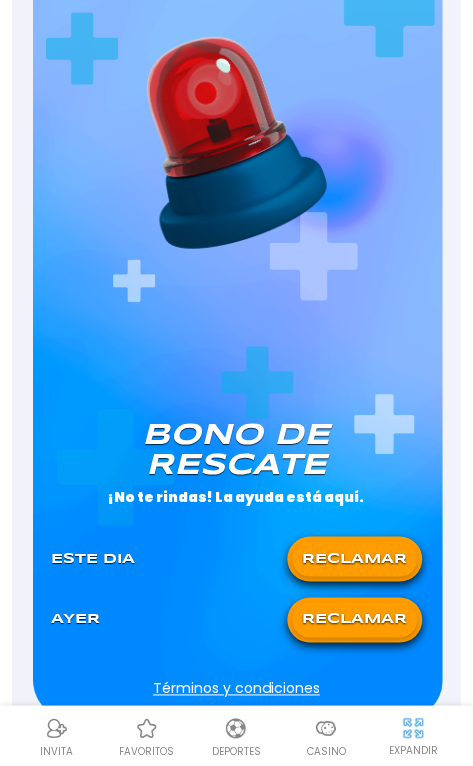 click on "RECLAMAR" at bounding box center (354, 620) 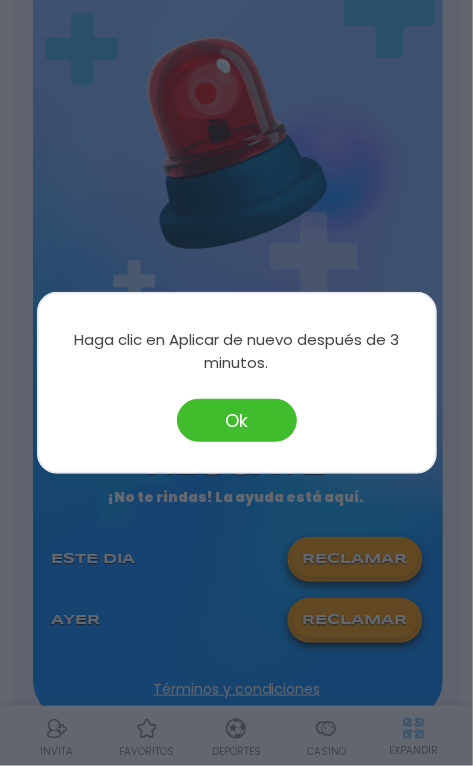 click on "Ok" at bounding box center (237, 420) 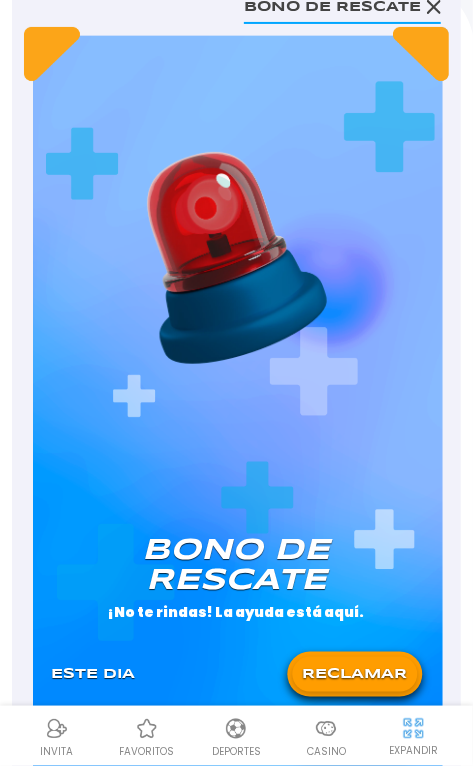 scroll, scrollTop: 0, scrollLeft: 0, axis: both 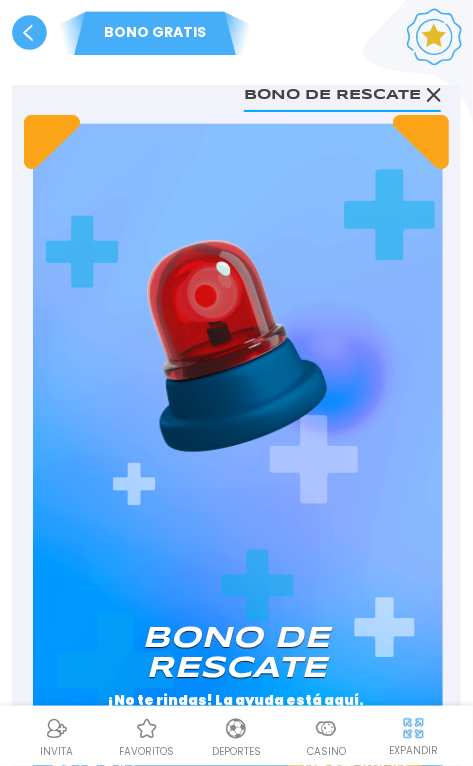 click on "Bono de rescate" at bounding box center [342, 93] 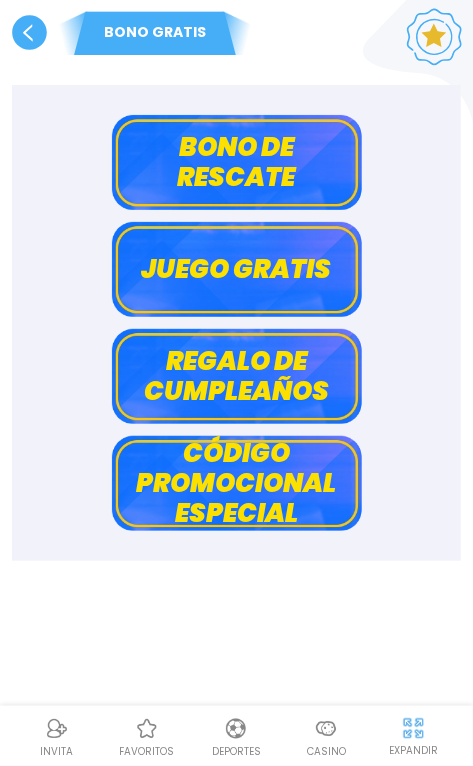 click on "Juego gratis" at bounding box center (237, 269) 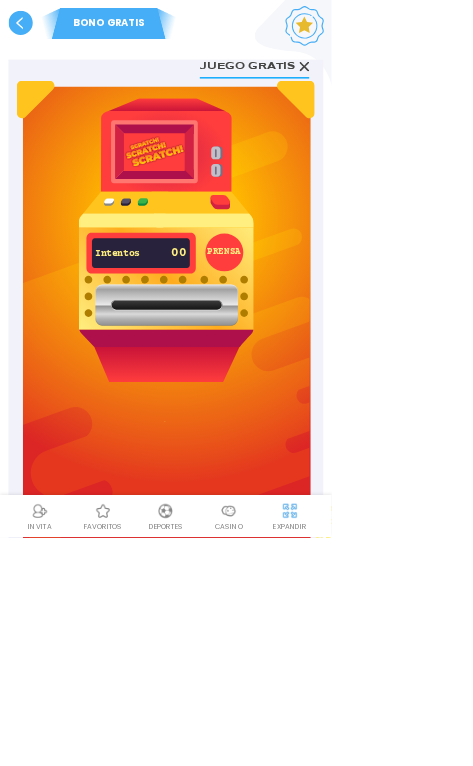 click on "PRENSA Intentos 00 Los miembros que hayan realizado al menos un depósito exitoso en el último mes pueden obtener el BONO DE RASCA Y GANA GRATIS mensual del nivel correspondiente del mes anterior el día 1 de cada mes. (El bono de raspa y gana gratis mensual se puede retirar 1 vez en la facturación) Términos y condiciones" at bounding box center (236, 519) 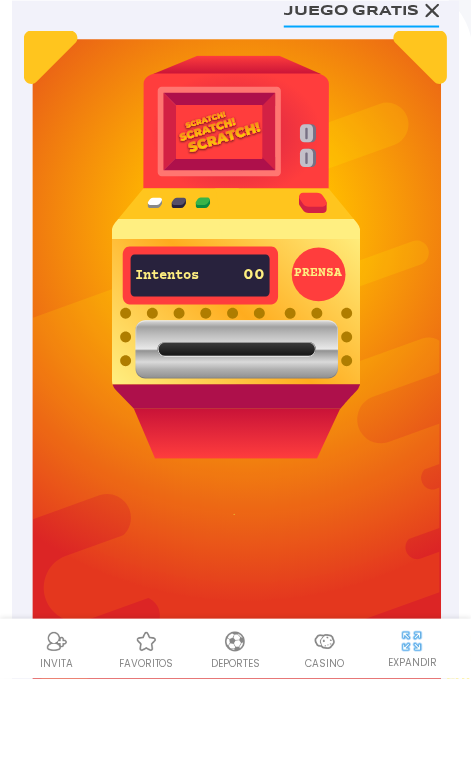 click at bounding box center [237, 342] 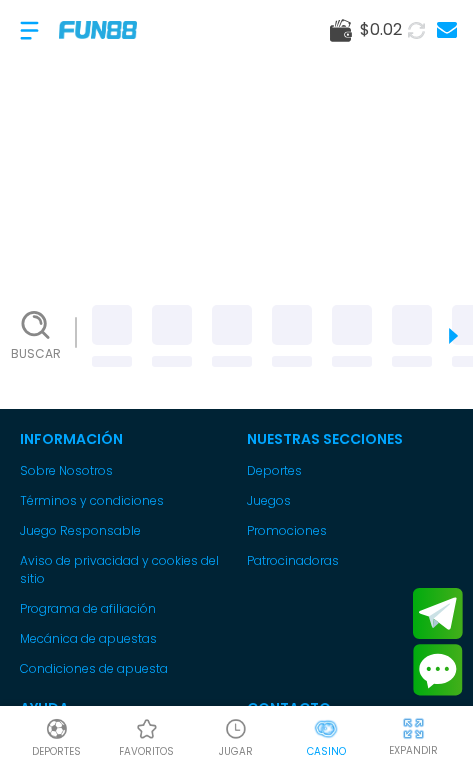 scroll, scrollTop: 0, scrollLeft: 0, axis: both 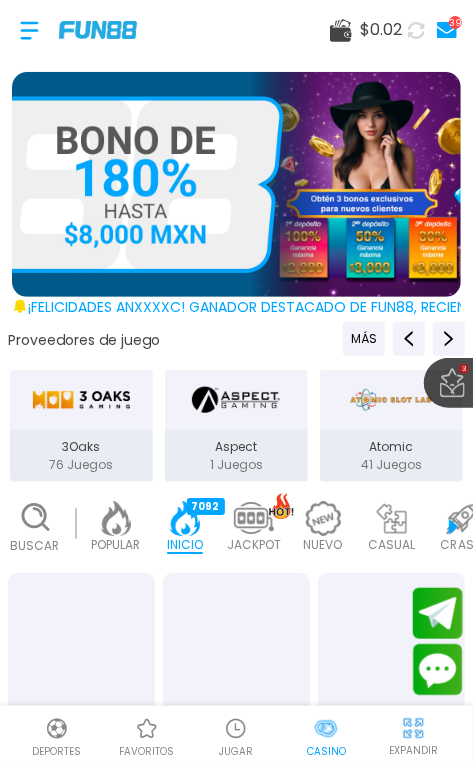 click at bounding box center [29, 30] 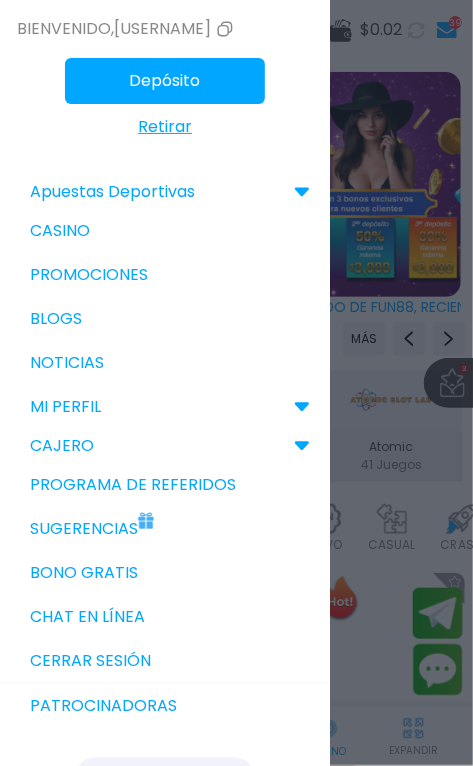 click on "Bono Gratis" at bounding box center [165, 573] 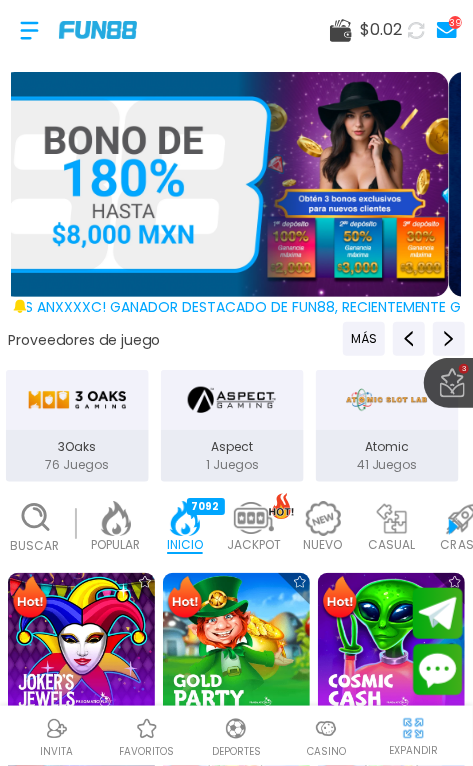 scroll, scrollTop: 0, scrollLeft: 49, axis: horizontal 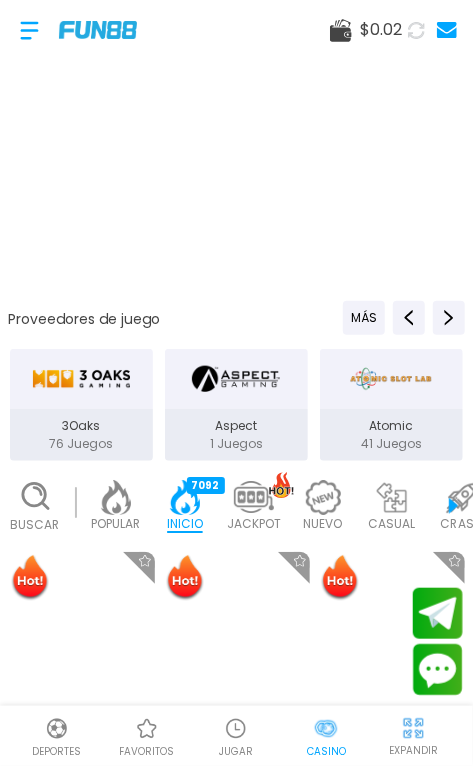 click at bounding box center [29, 30] 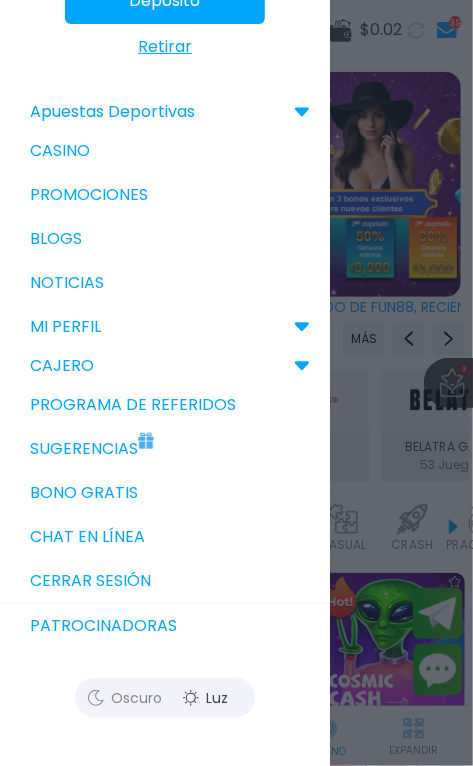 scroll, scrollTop: 0, scrollLeft: 49, axis: horizontal 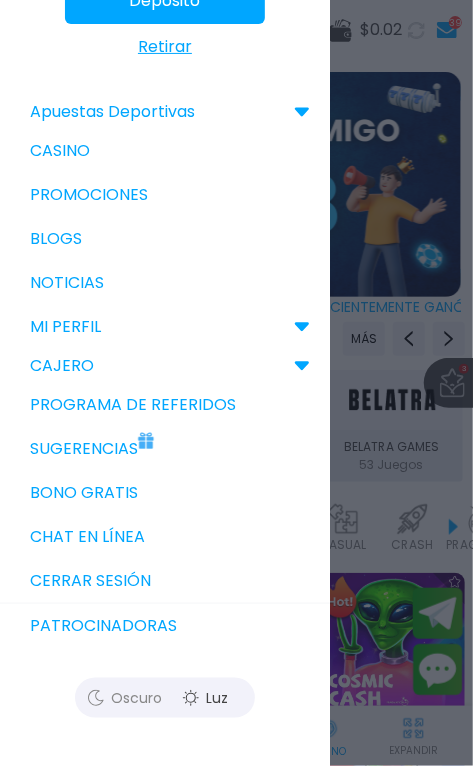 click on "Cerrar sesión" at bounding box center (165, 581) 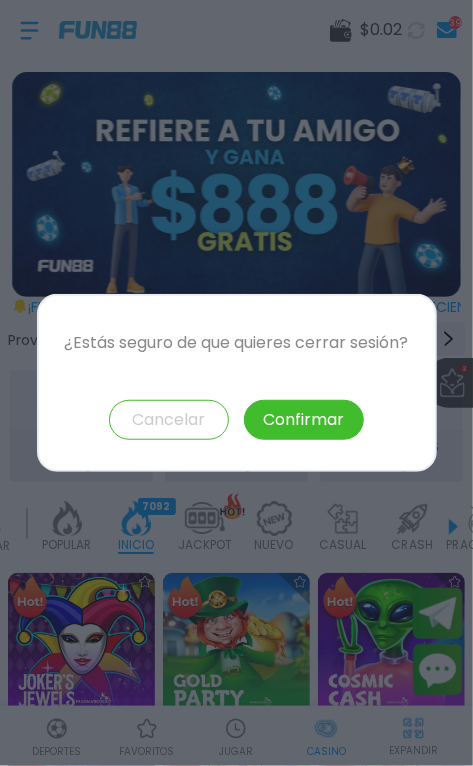 click on "Confirmar" at bounding box center [304, 420] 